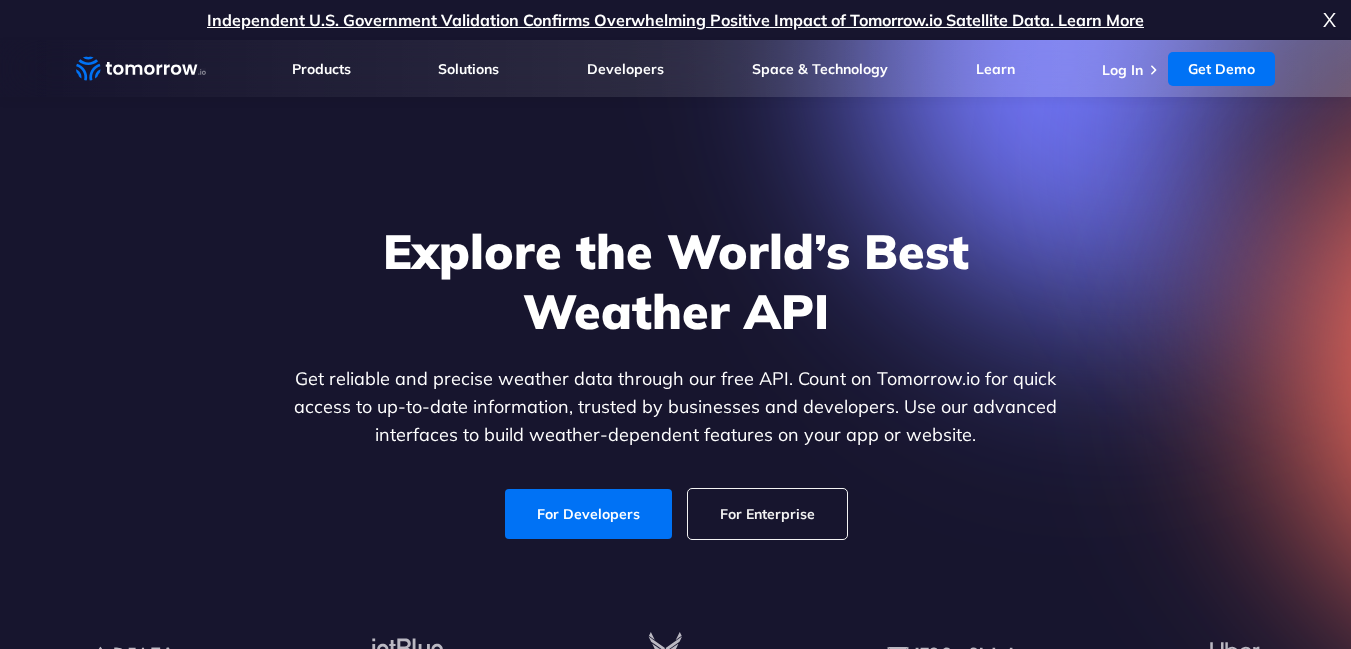 scroll, scrollTop: 350, scrollLeft: 0, axis: vertical 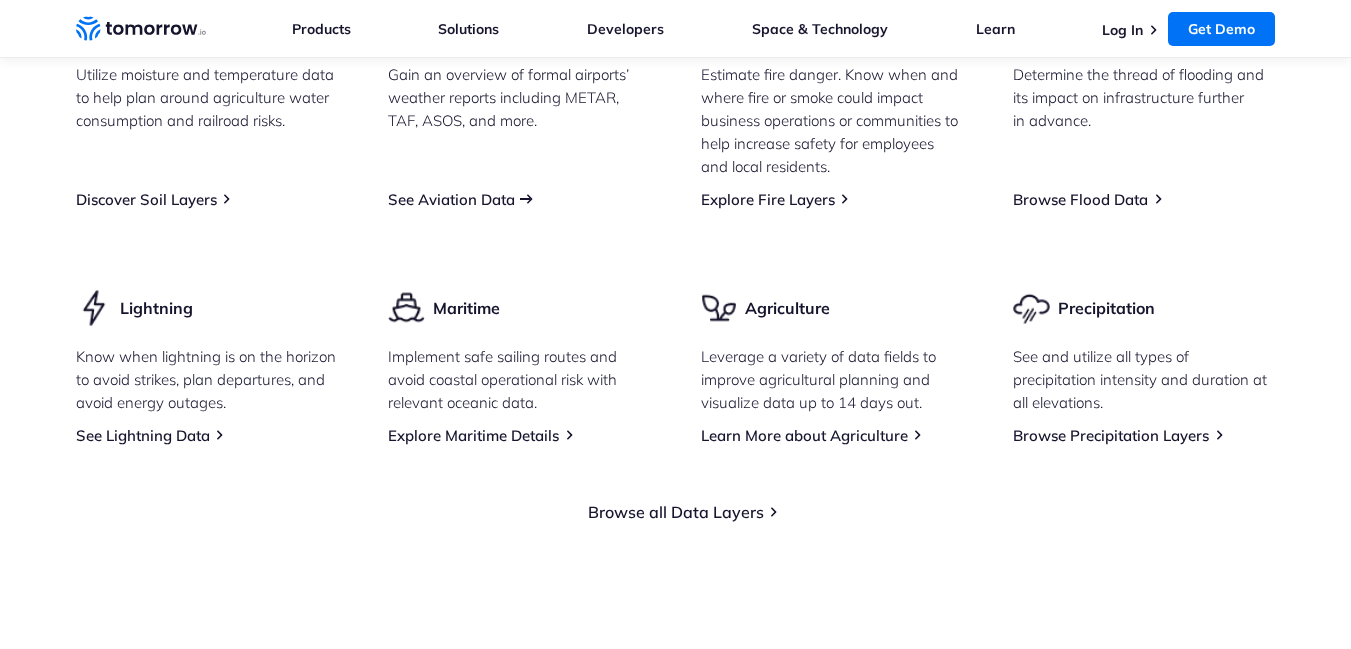 click on "See Aviation Data" at bounding box center (451, 199) 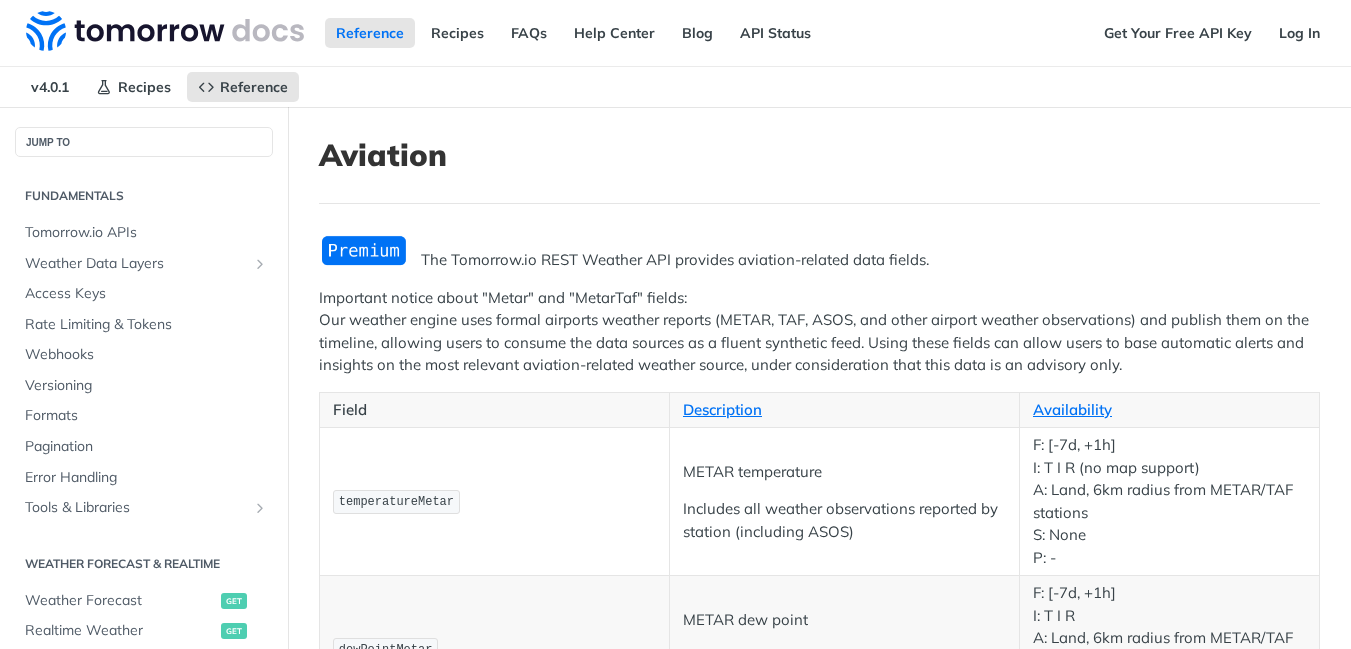 scroll, scrollTop: 0, scrollLeft: 0, axis: both 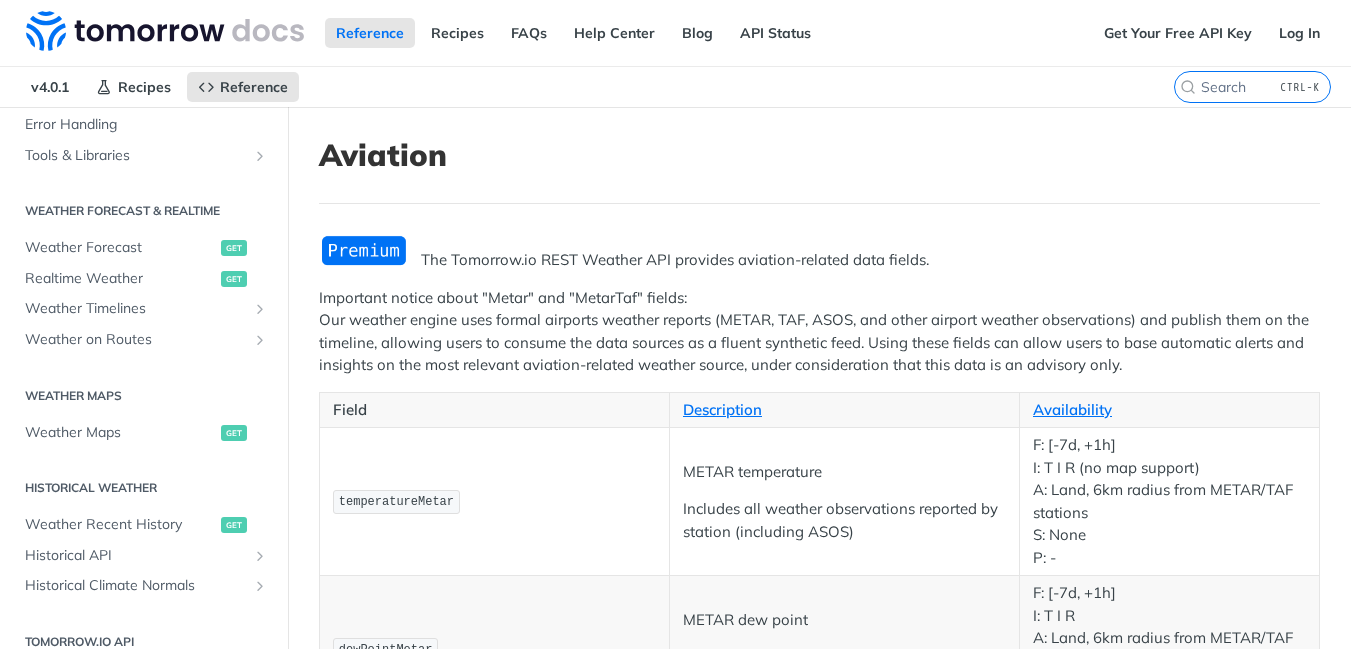 click on "Important notice about "Metar" and "MetarTaf" fields:
Our weather engine uses formal airports weather reports (METAR, TAF, ASOS, and other airport weather observations) and publish them on the timeline, allowing users to consume the data sources as a fluent synthetic feed. Using these fields can allow users to base automatic alerts and insights on the most relevant aviation-related weather source, under consideration that this data is an advisory only." at bounding box center (819, 332) 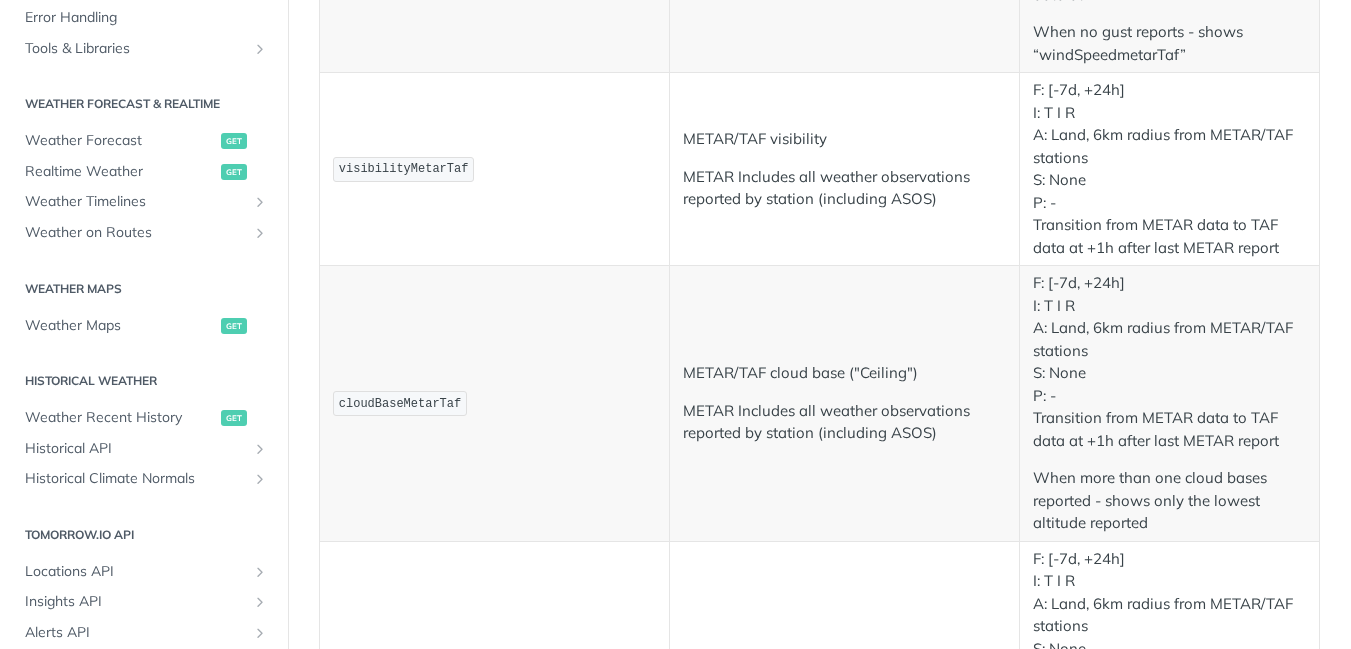 scroll, scrollTop: 0, scrollLeft: 0, axis: both 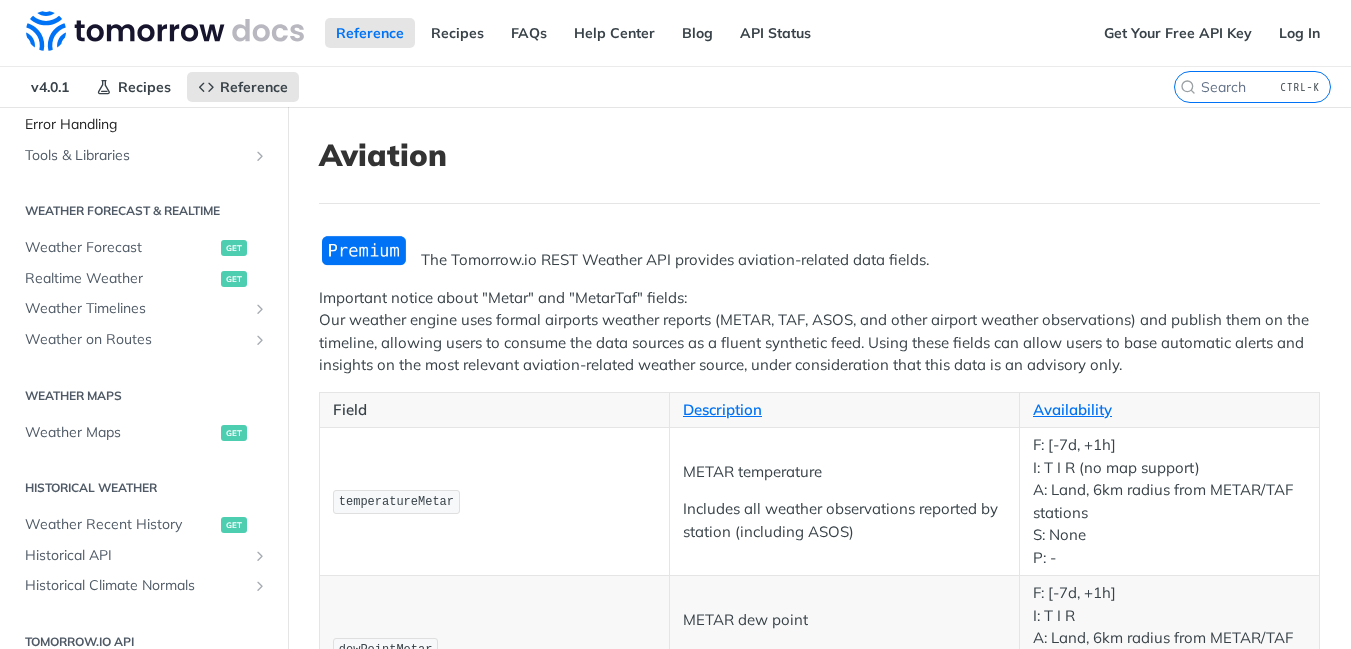 click on "Error Handling" at bounding box center (146, 125) 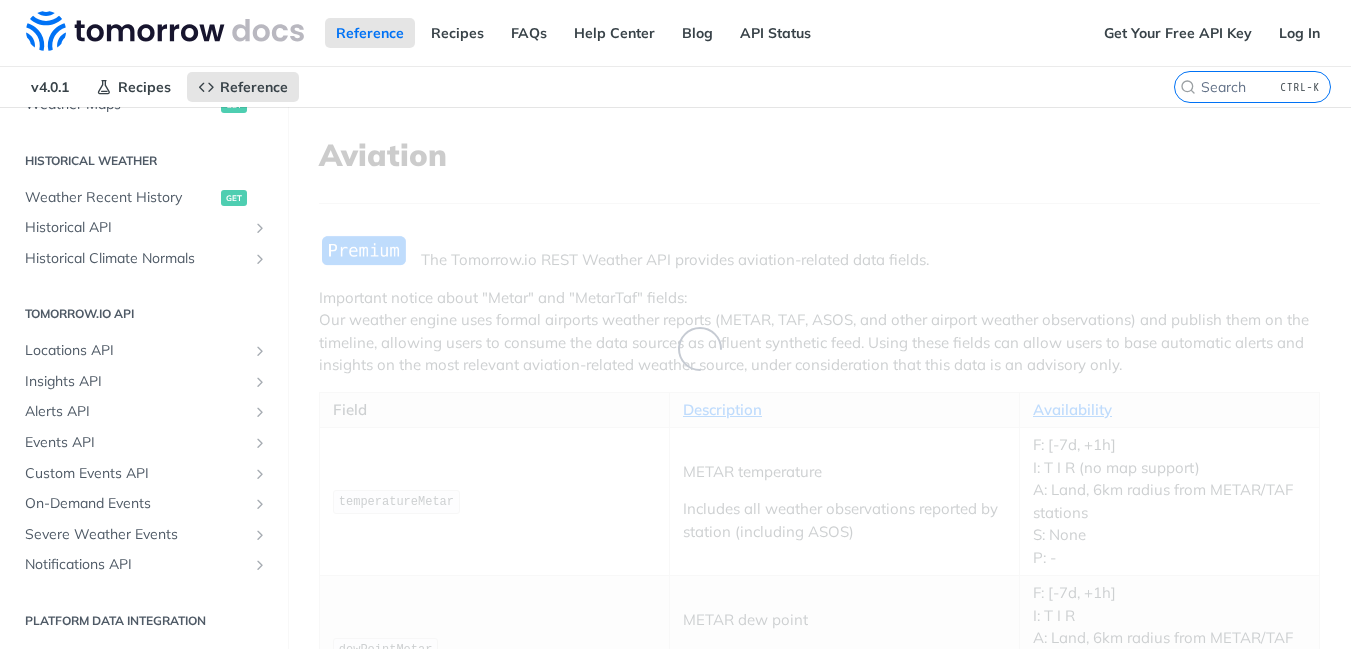 scroll, scrollTop: 352, scrollLeft: 0, axis: vertical 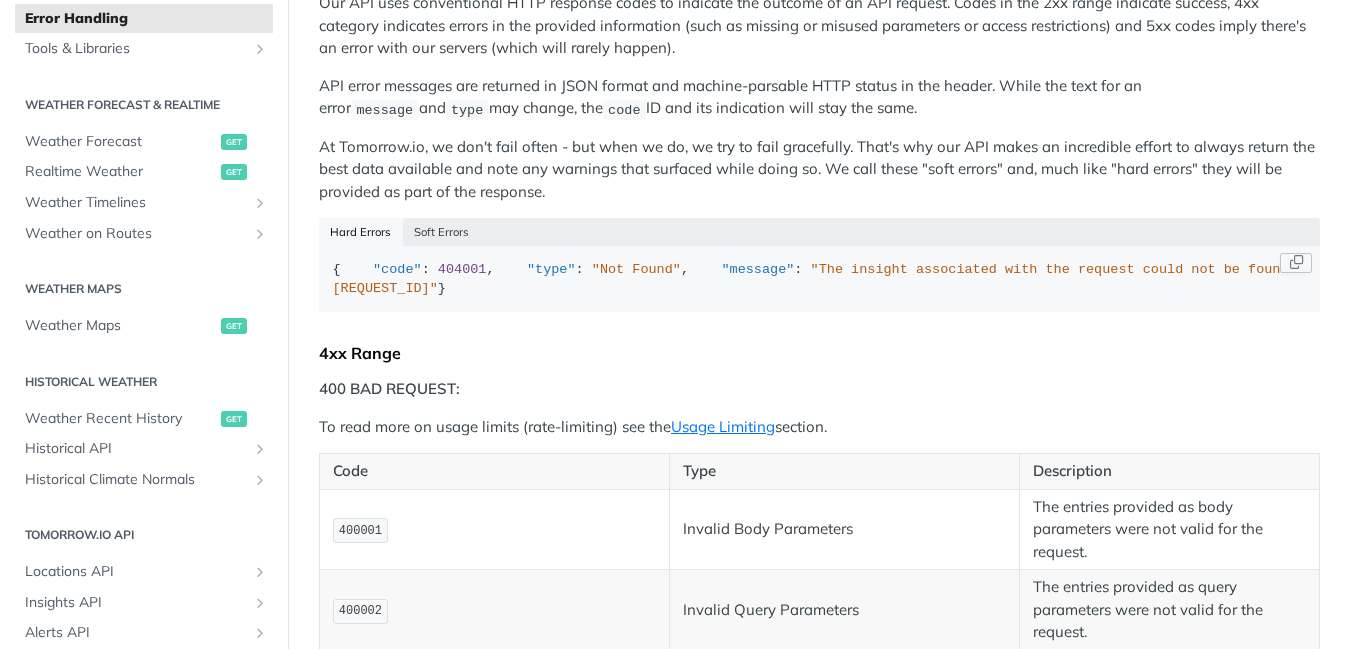 click on ""code"" at bounding box center (397, 269) 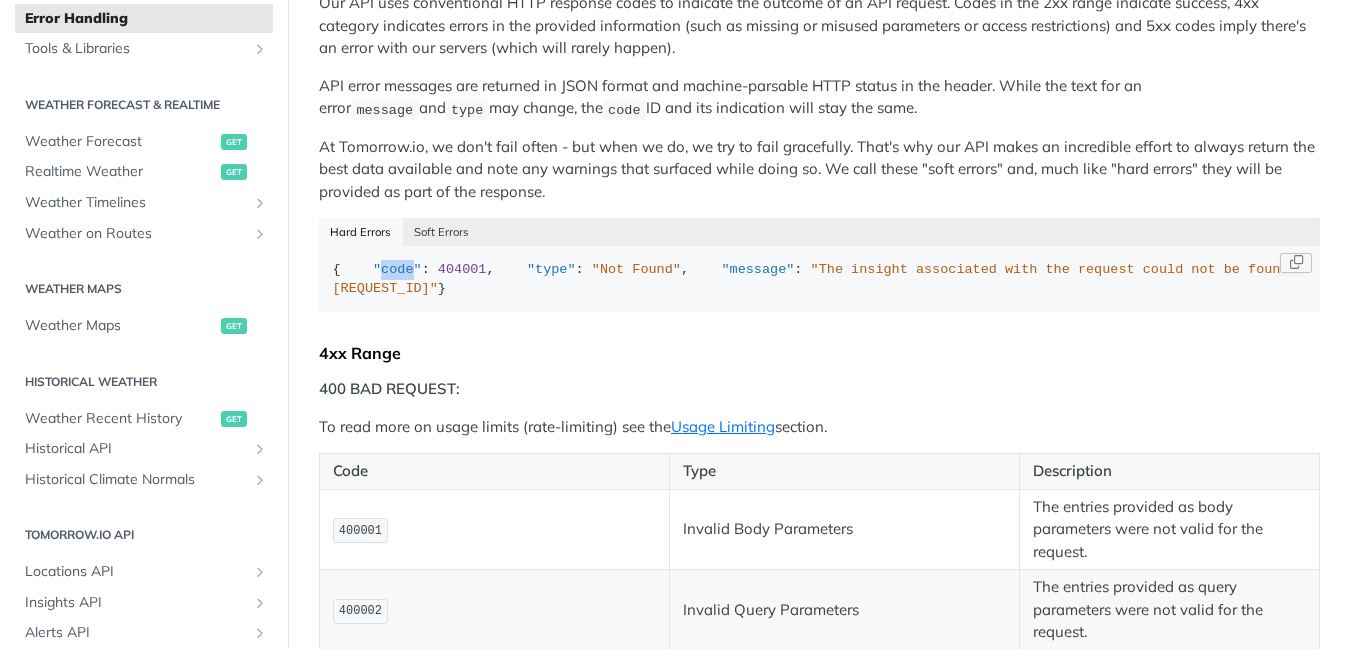 click on ""code"" at bounding box center [397, 269] 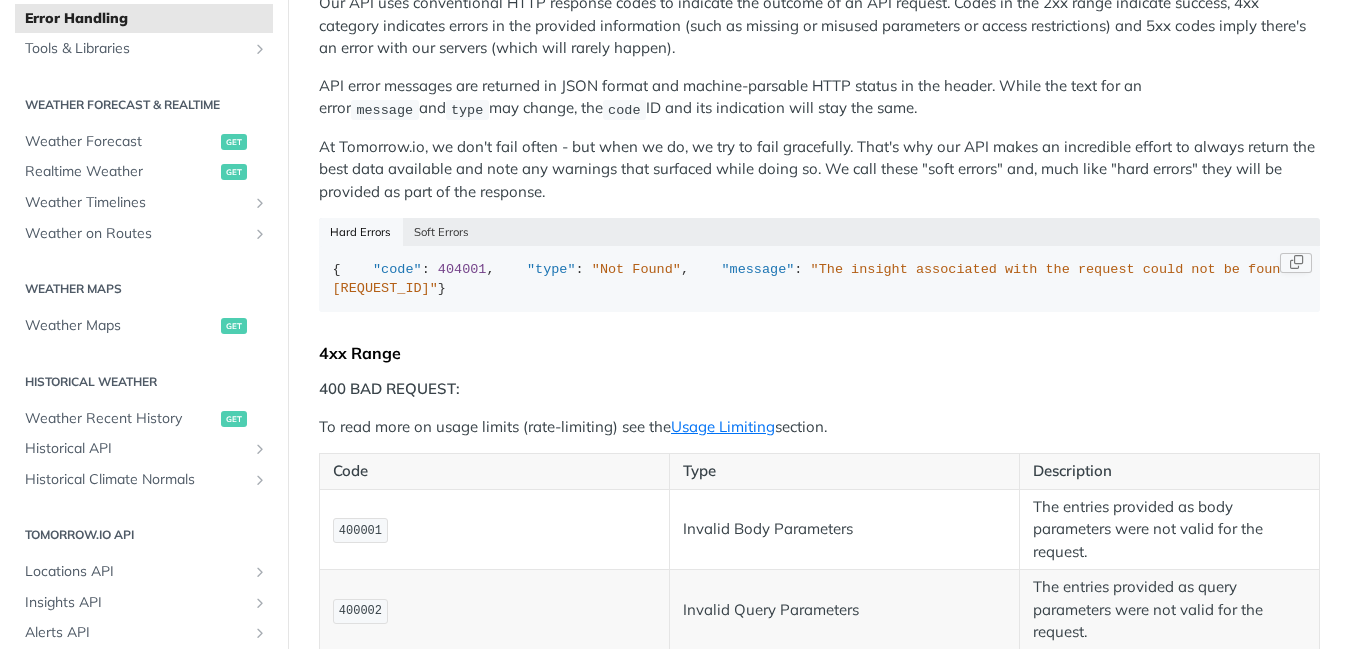 click on "{
"code" :   404001 ,
"type" :   "Not Found" ,
"message" :   "The insight associated with the request could not be found: 38f689d83c264eb0b084ba095f2ea332."
}" at bounding box center [820, 279] 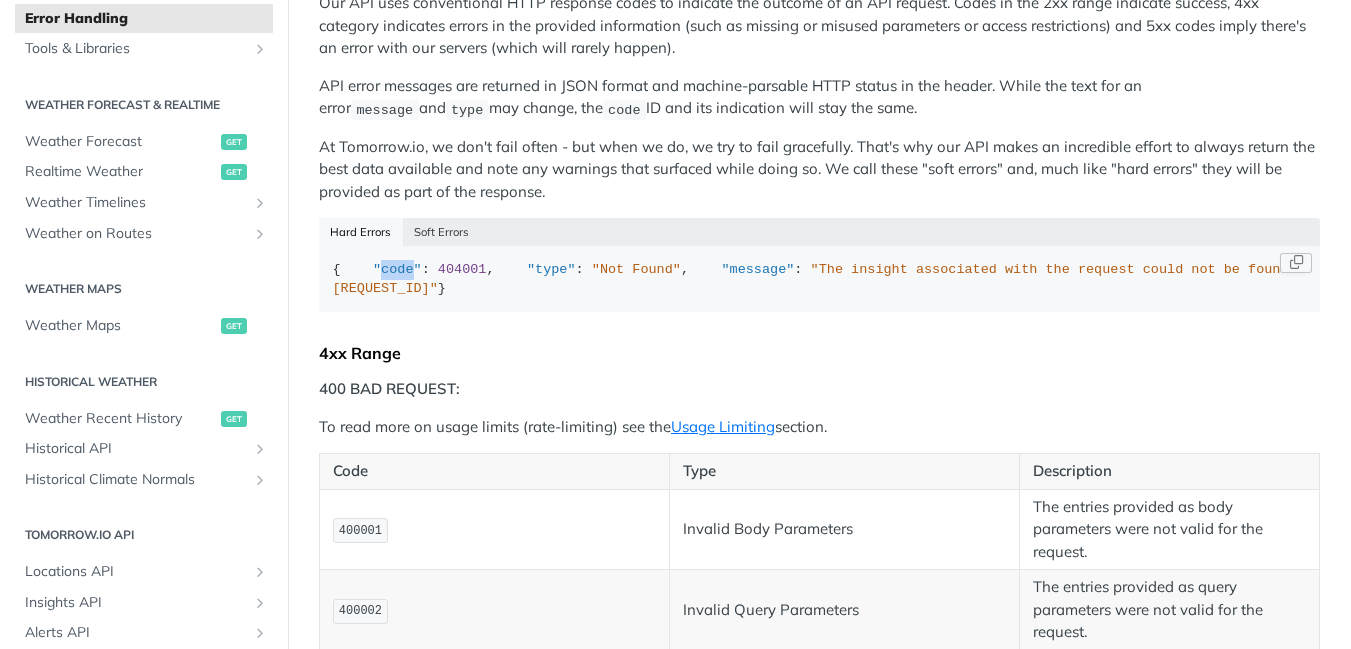 click on "{
"code" :   404001 ,
"type" :   "Not Found" ,
"message" :   "The insight associated with the request could not be found: 38f689d83c264eb0b084ba095f2ea332."
}" at bounding box center [820, 279] 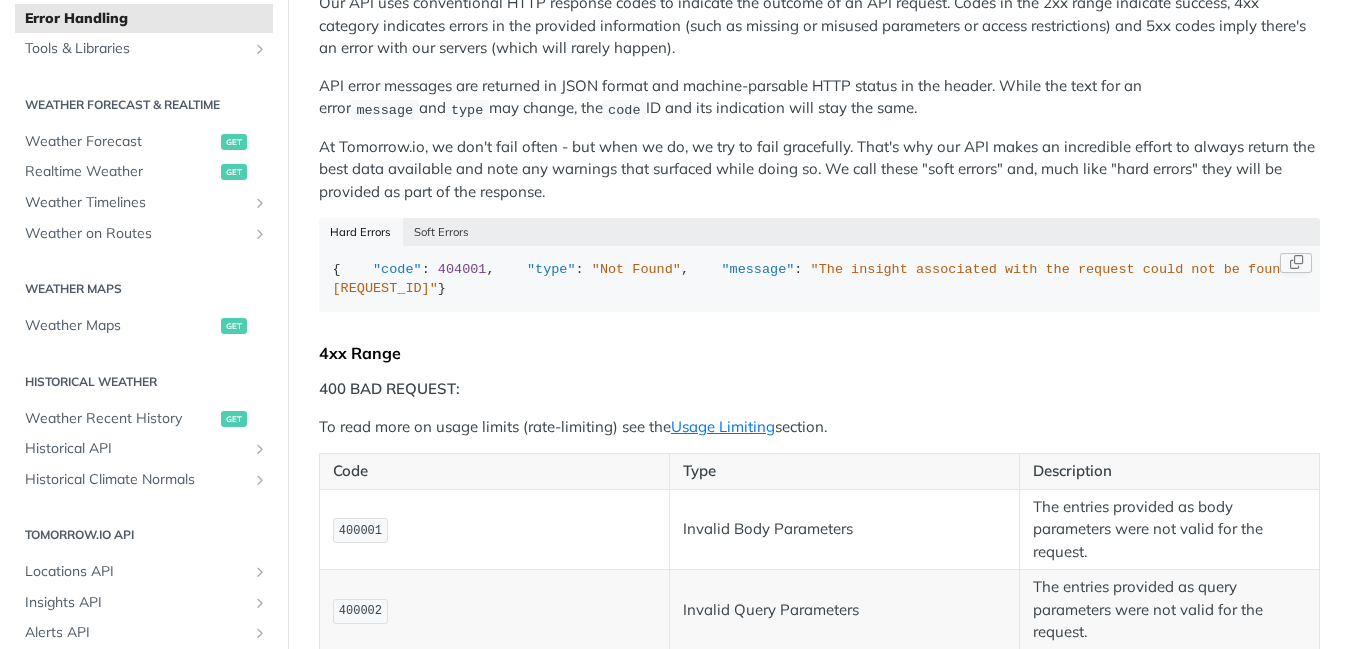 click on ""code"" at bounding box center [397, 269] 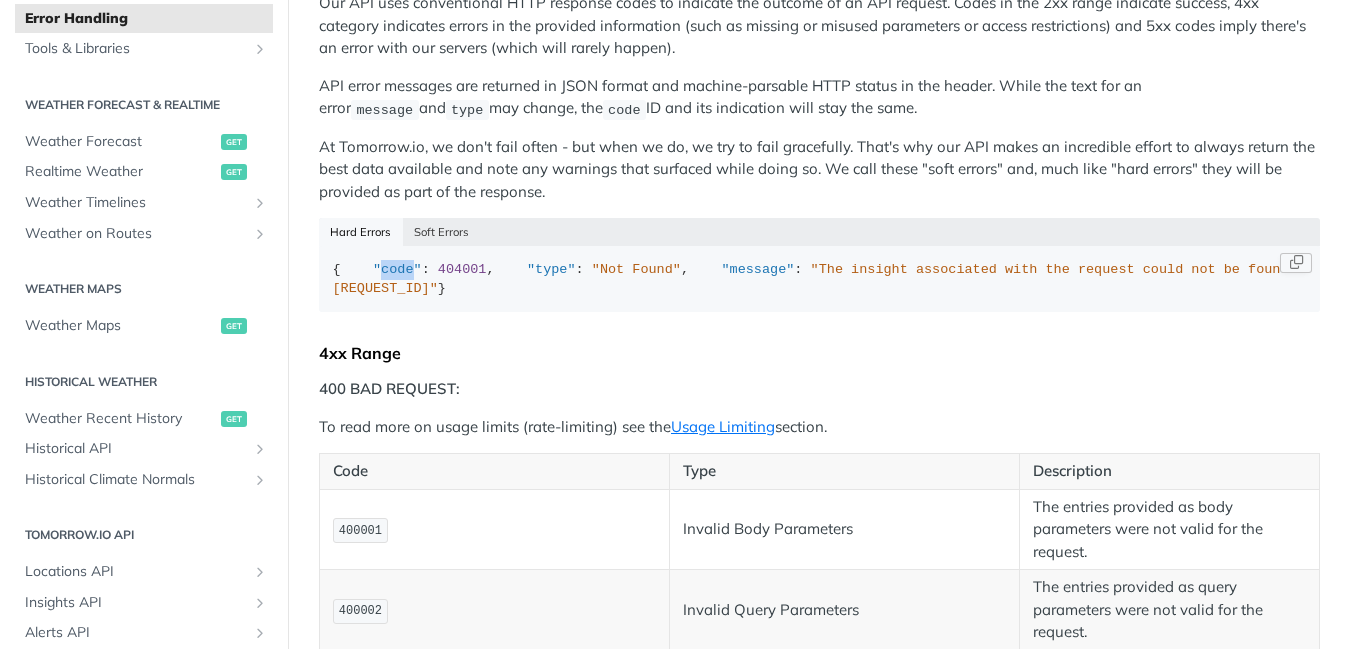 click on ""code"" at bounding box center [397, 269] 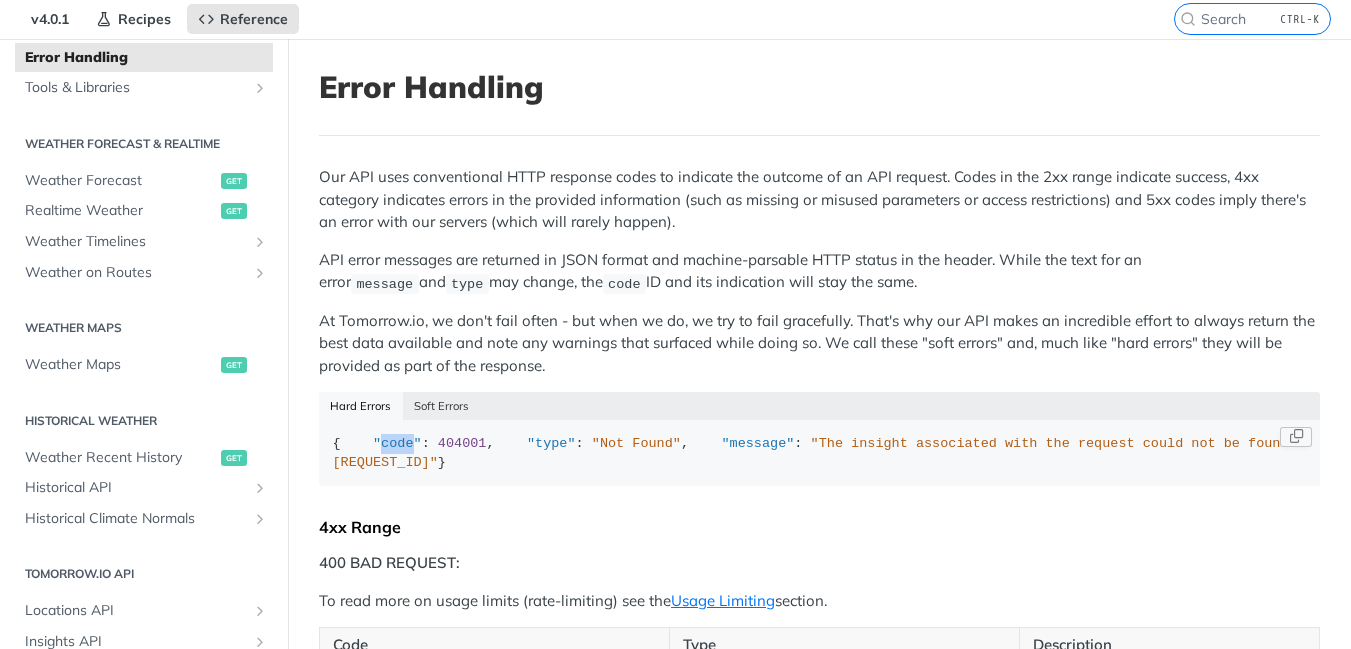 scroll, scrollTop: 0, scrollLeft: 0, axis: both 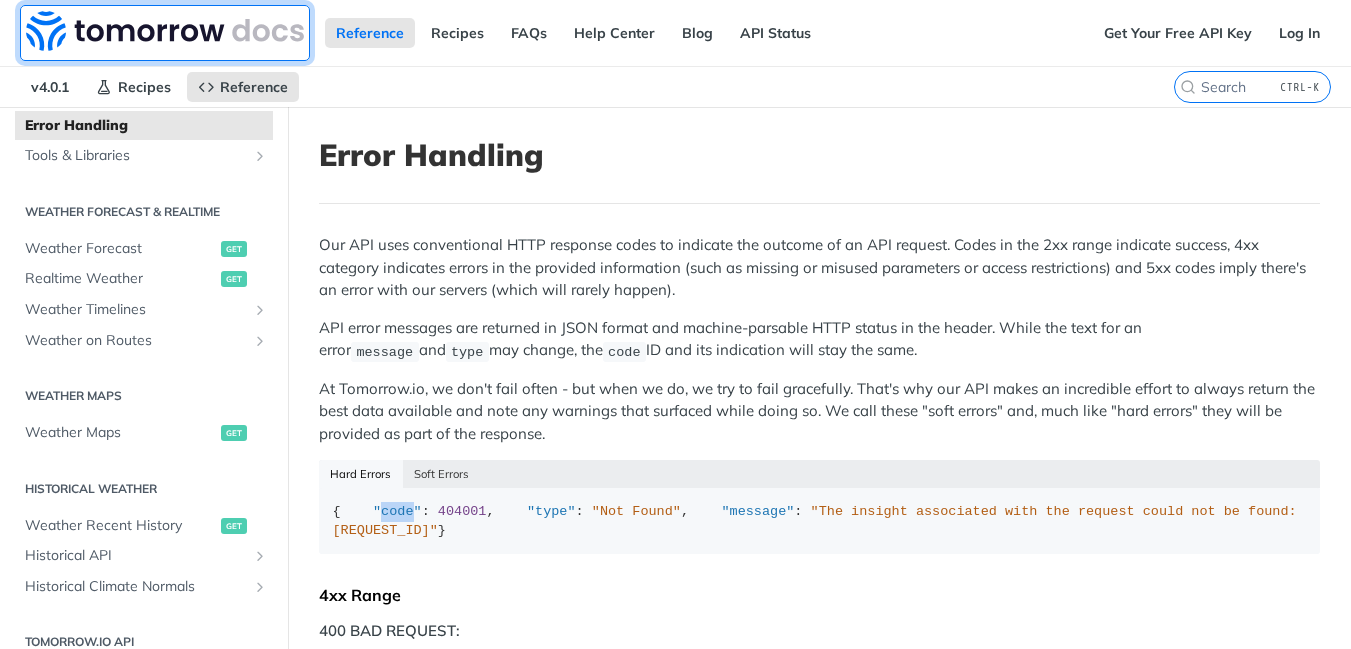 click at bounding box center (165, 31) 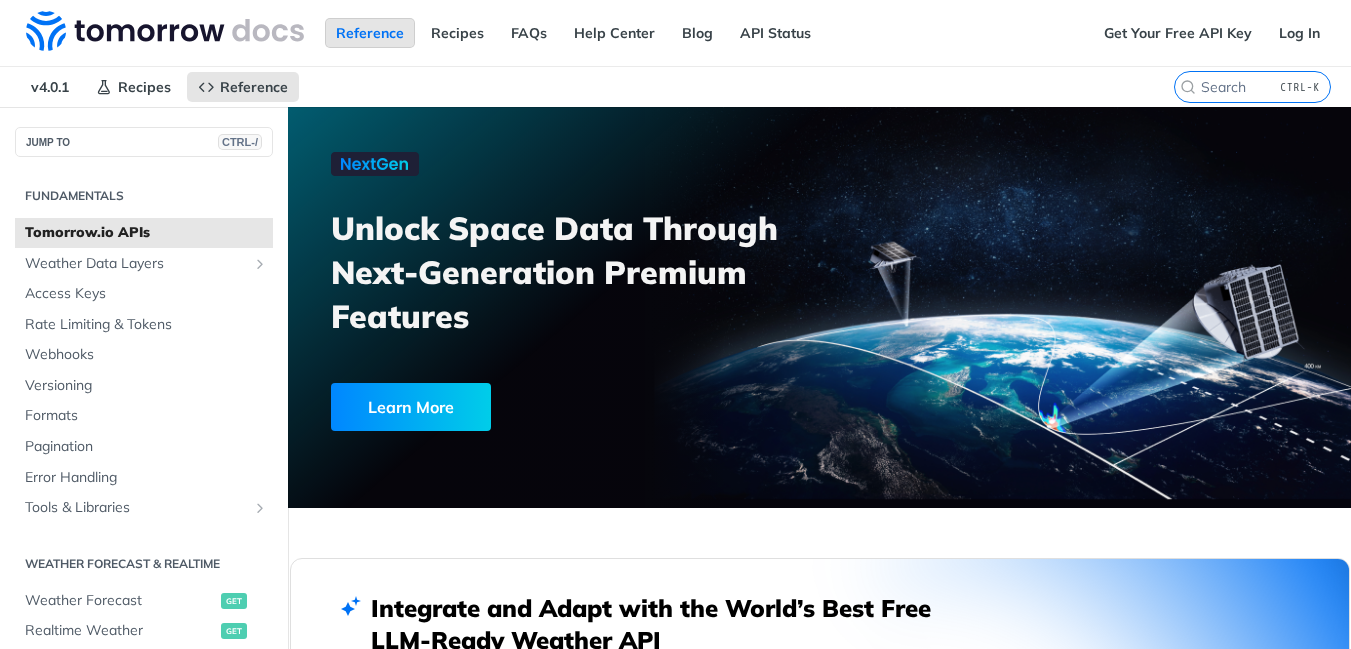 scroll, scrollTop: 0, scrollLeft: 0, axis: both 